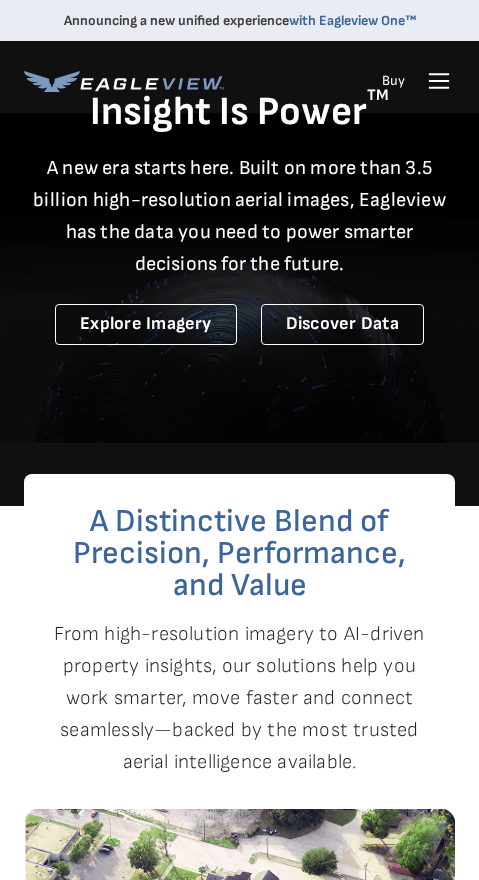 scroll, scrollTop: 0, scrollLeft: 0, axis: both 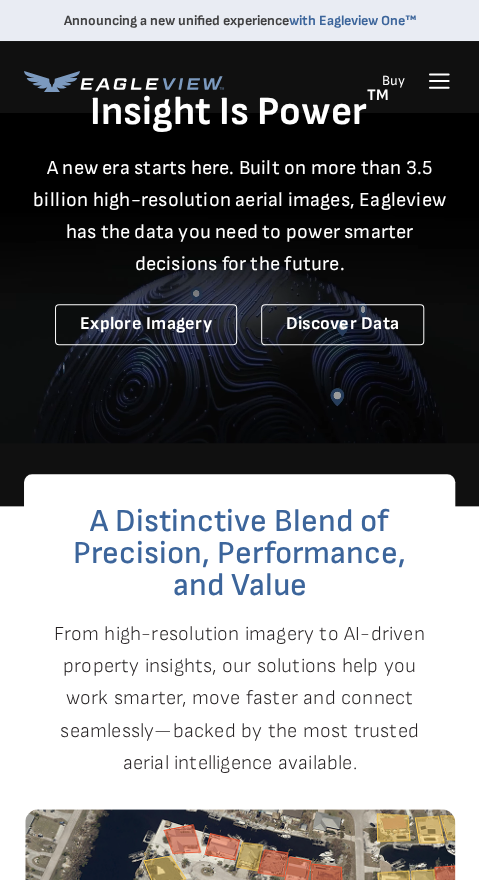 click 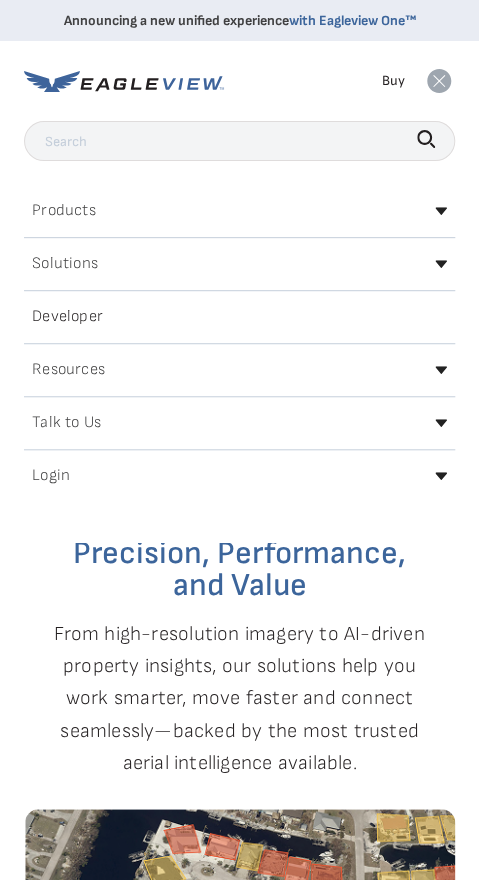 click on "Login" at bounding box center [239, 476] 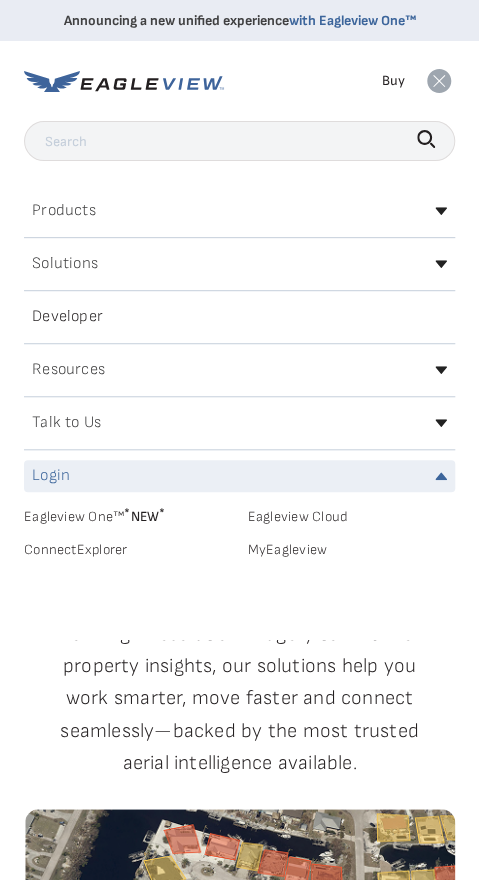 click on "MyEagleview" at bounding box center (352, 550) 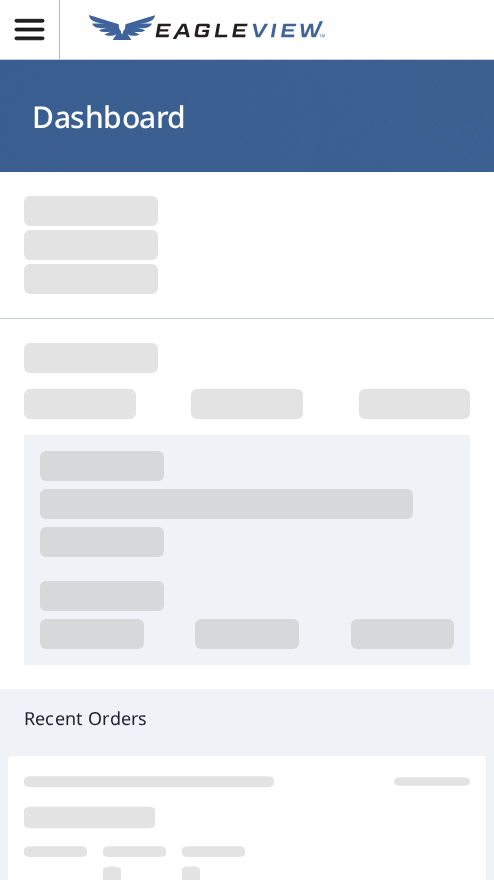 scroll, scrollTop: 0, scrollLeft: 0, axis: both 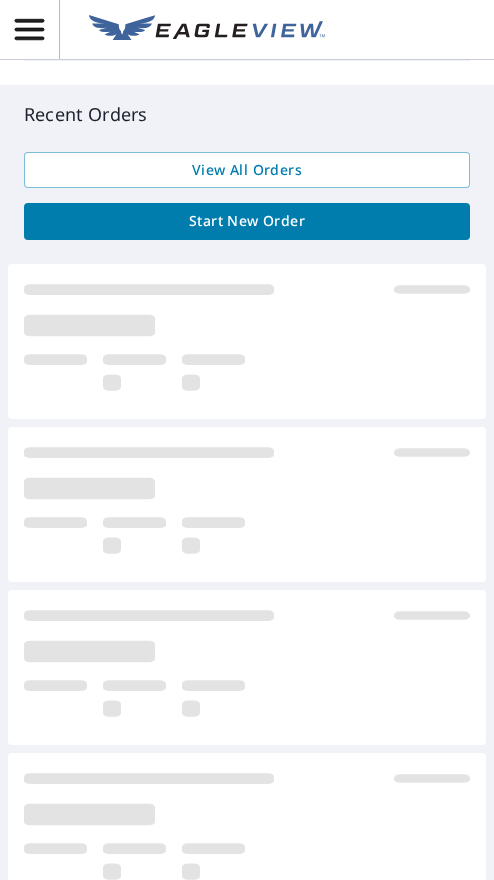 click on "Start New Order" at bounding box center [247, 221] 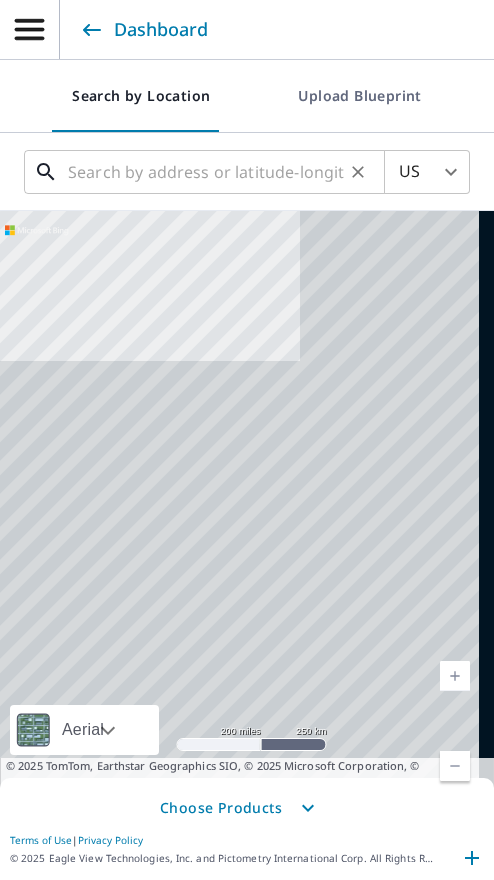 click at bounding box center (206, 172) 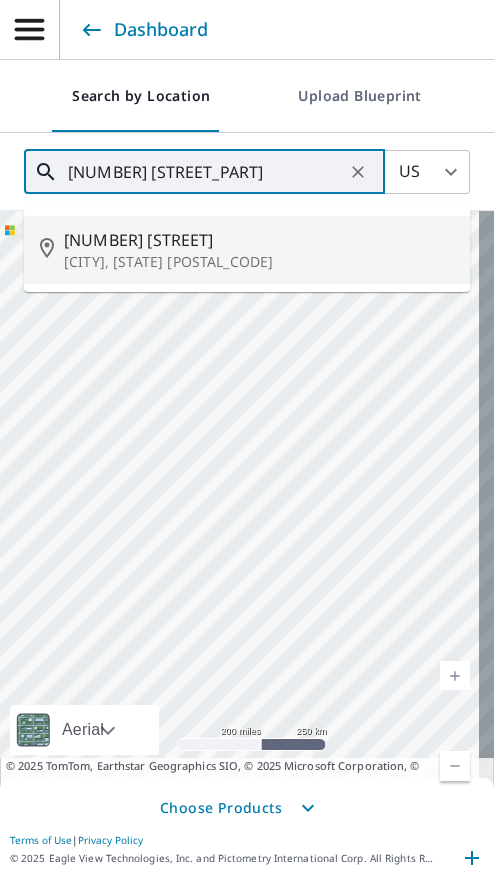 click on "[CITY], [STATE] [POSTAL_CODE]" at bounding box center (259, 262) 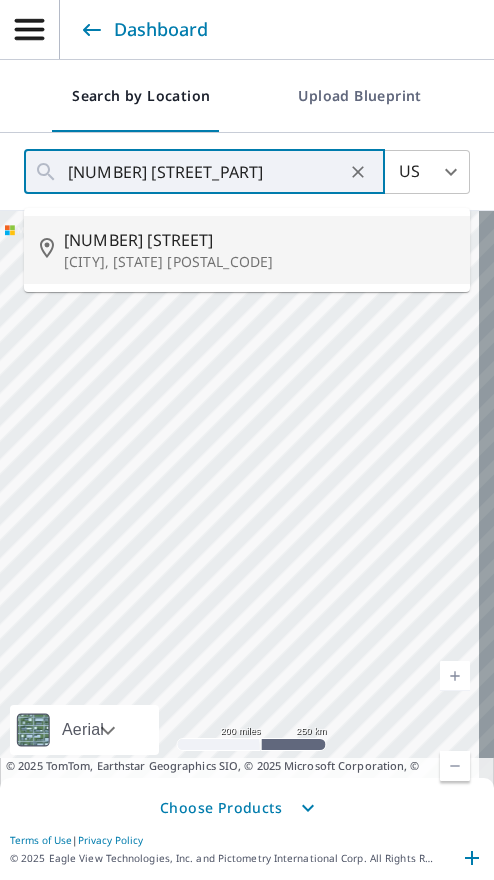 type on "[NUMBER] [STREET] [CITY], [STATE] [POSTAL_CODE]" 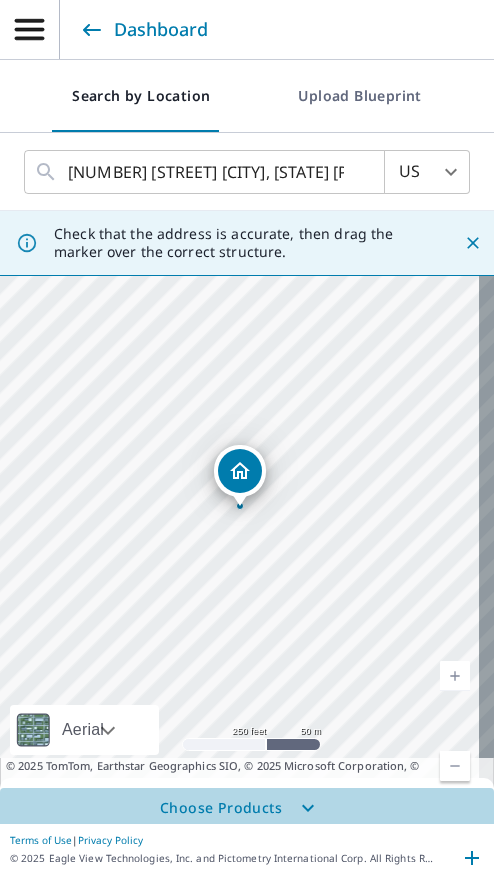 click on "Choose Products" at bounding box center [247, 808] 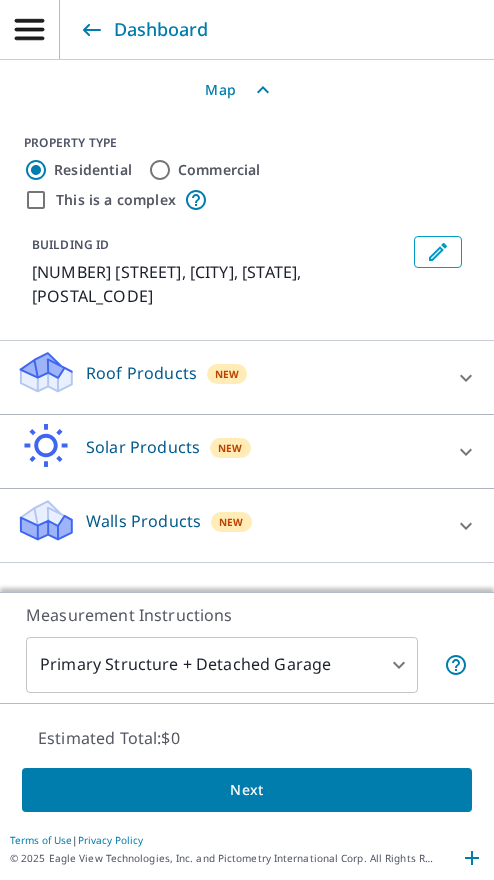 click on "Roof Products New" at bounding box center [229, 377] 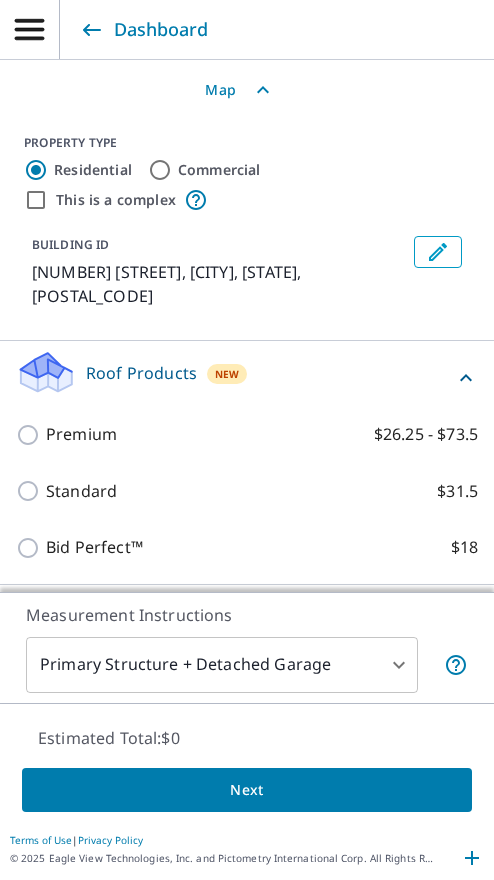 click on "Premium" at bounding box center (81, 434) 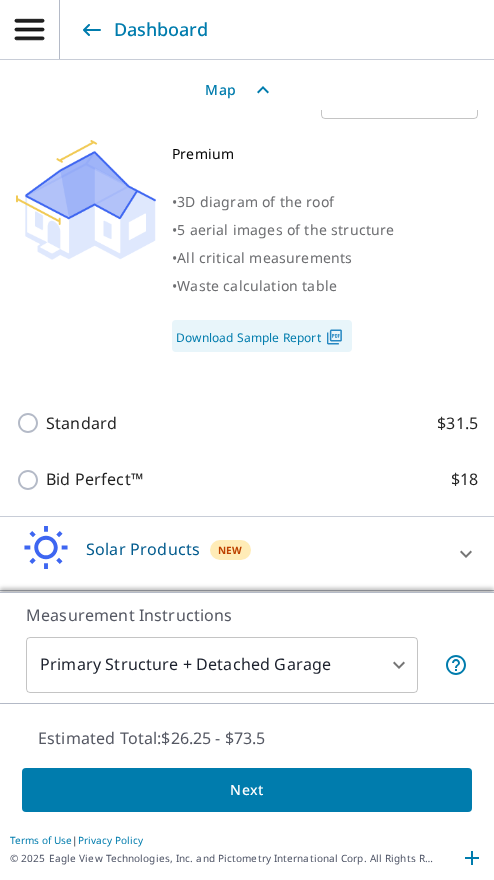 scroll, scrollTop: 442, scrollLeft: 0, axis: vertical 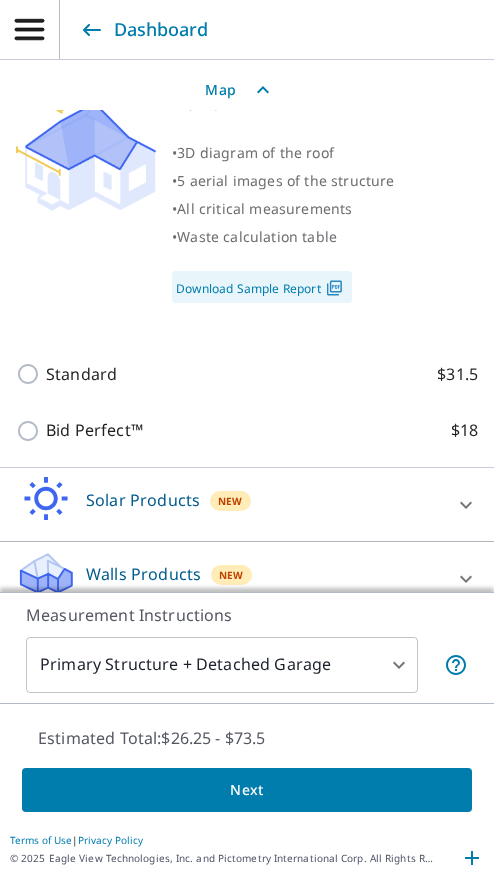 click on "Next" at bounding box center [247, 790] 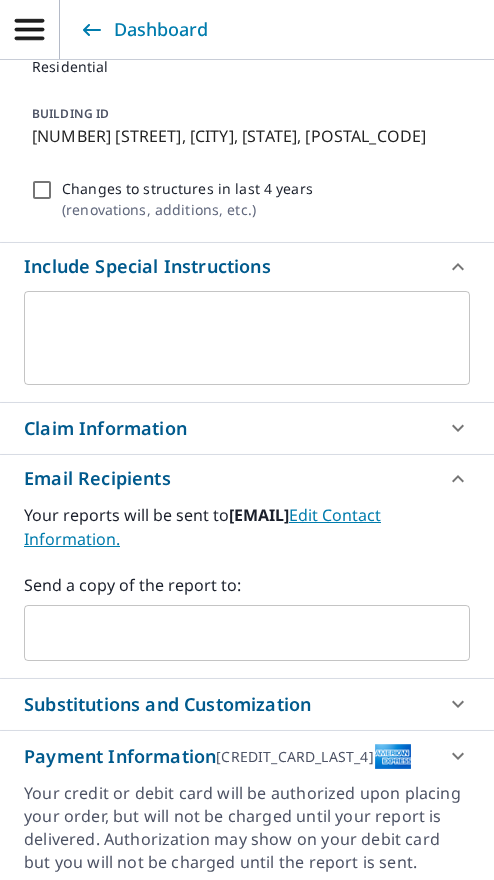 scroll, scrollTop: 484, scrollLeft: 0, axis: vertical 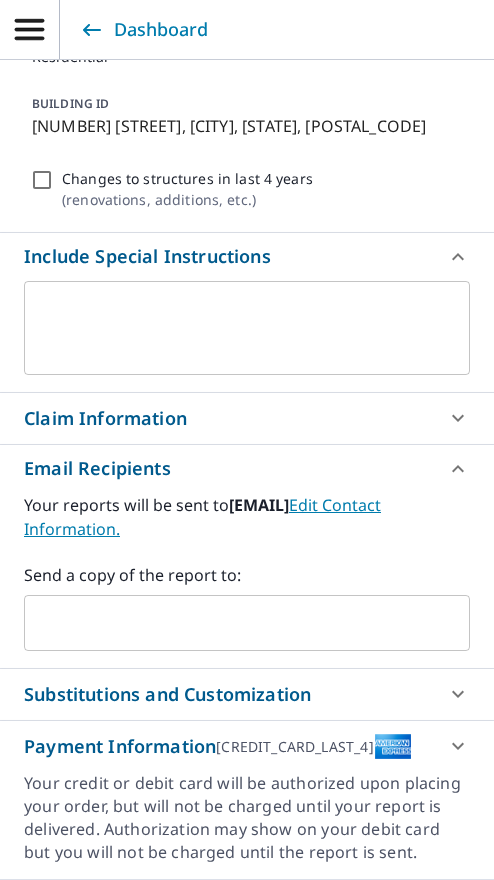 click at bounding box center [232, 623] 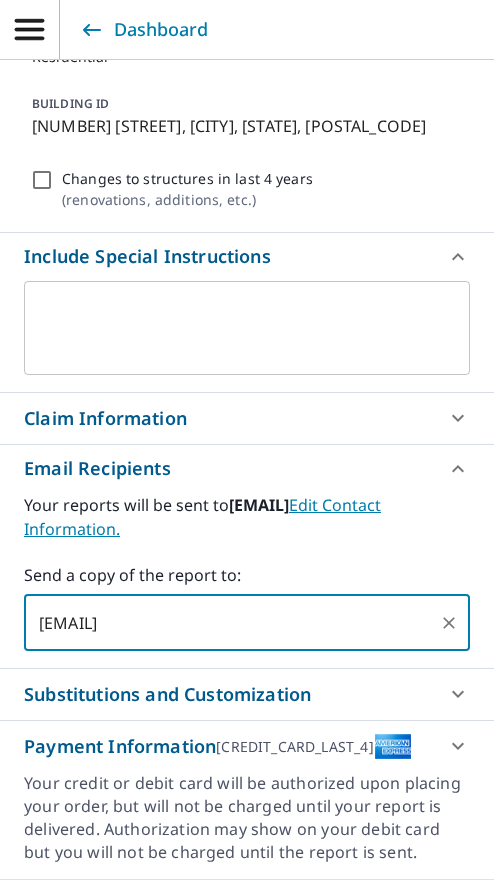 type on "[EMAIL]" 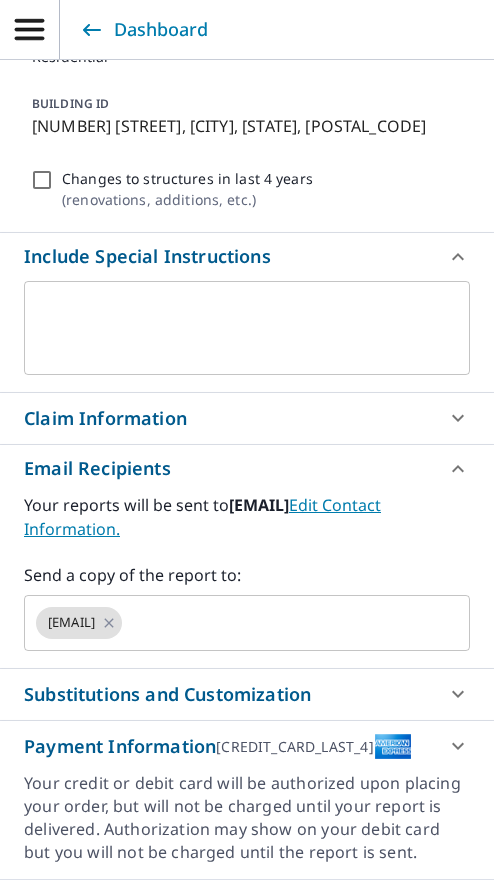 click on "Claim Information" at bounding box center (105, 418) 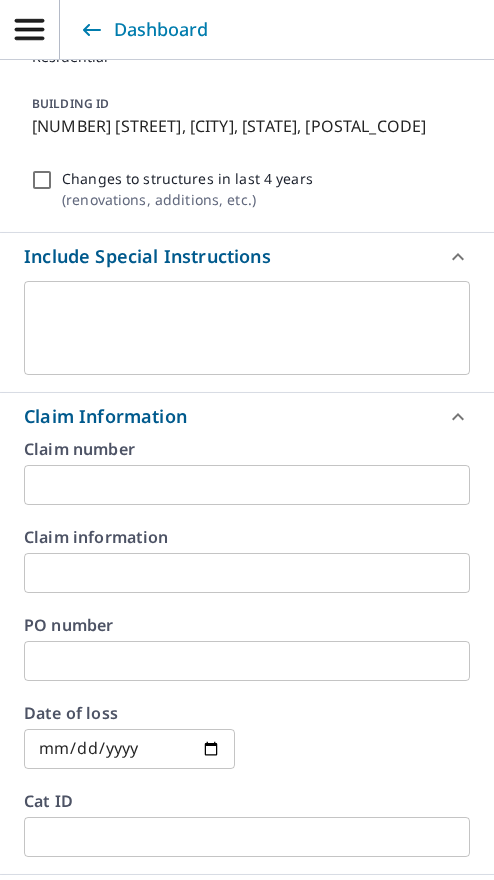 click at bounding box center (247, 485) 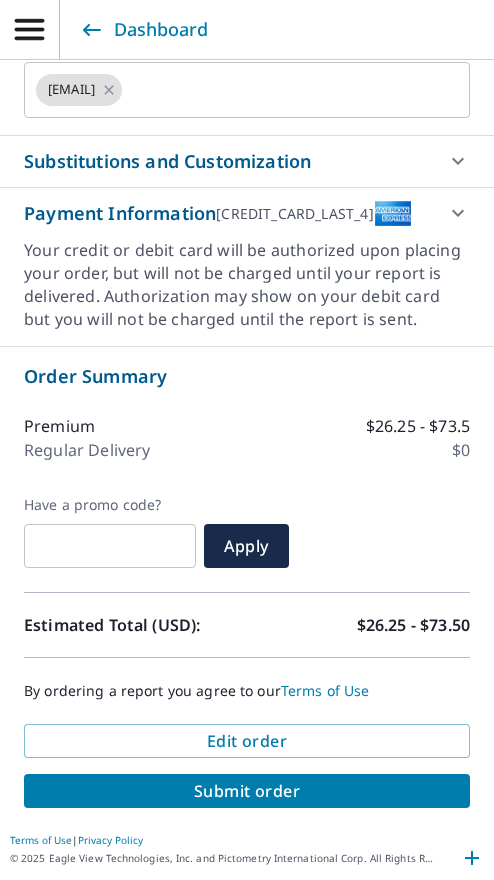 type on "[NUMBER] [LAST]" 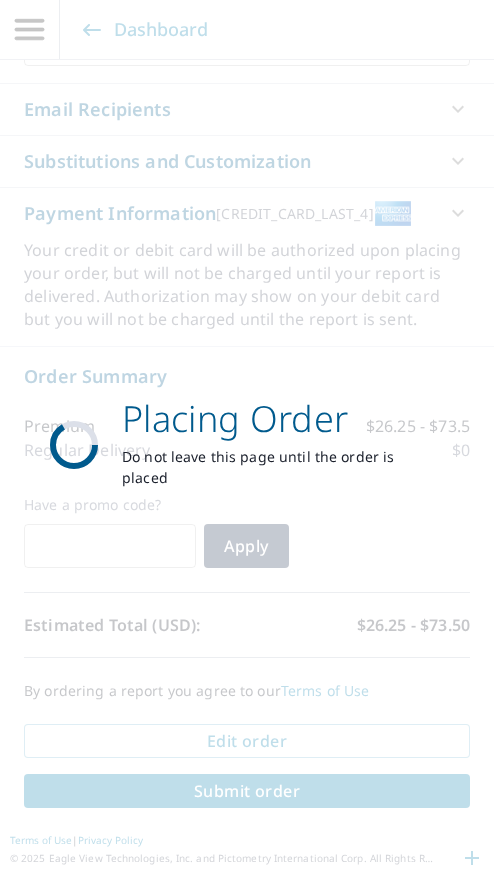 scroll, scrollTop: 1294, scrollLeft: 0, axis: vertical 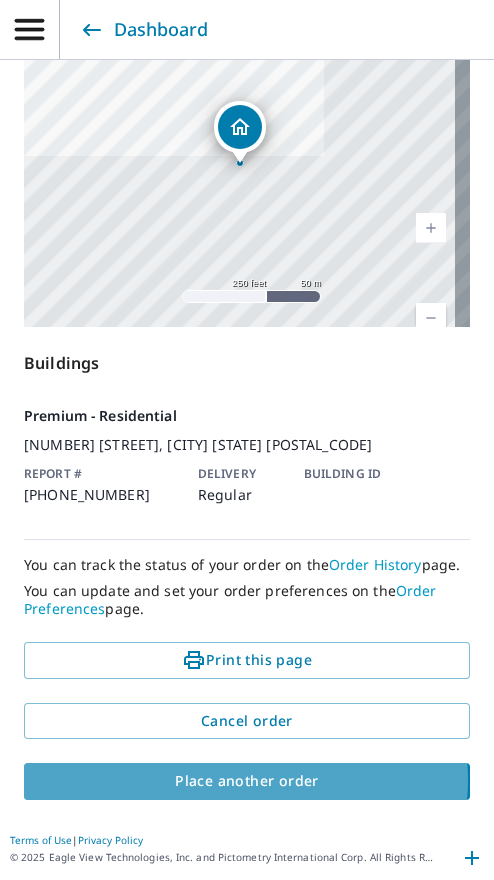 click on "Place another order" at bounding box center (247, 781) 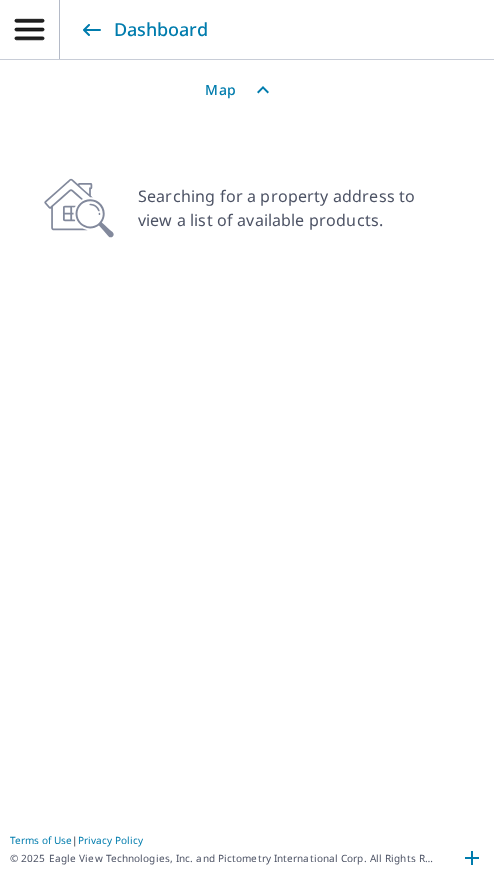 click on "Map" at bounding box center [247, 90] 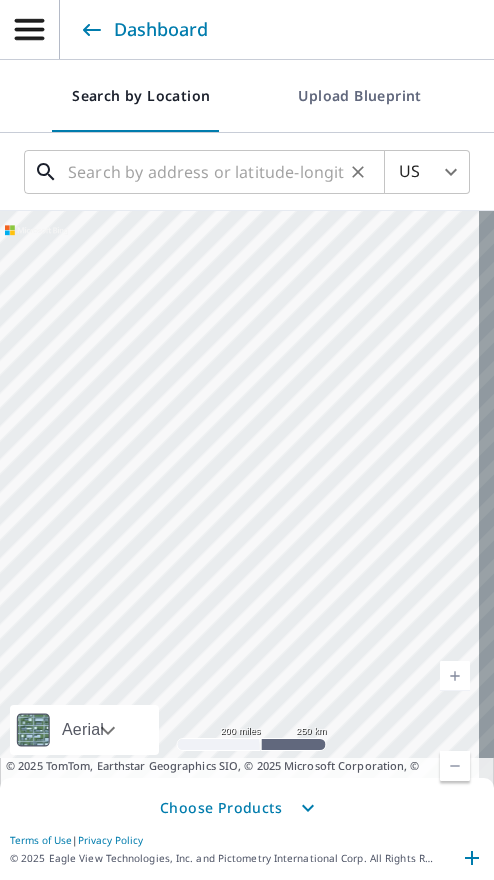 click at bounding box center [206, 172] 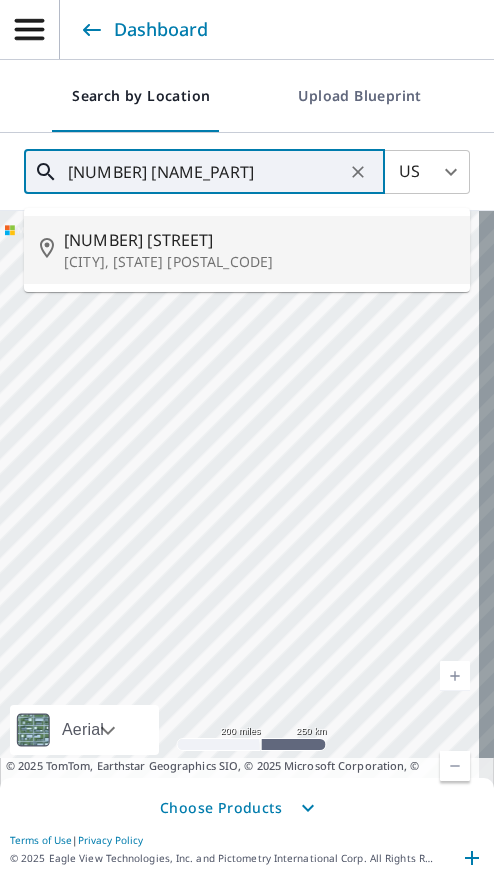 click on "[NUMBER] [STREET]" at bounding box center (259, 240) 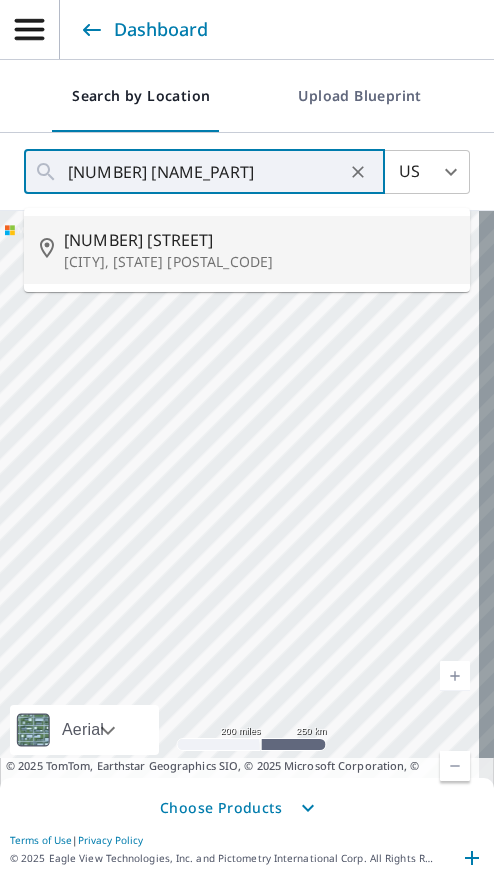 type on "[NUMBER] [STREET] [CITY], [STATE] [POSTAL_CODE]" 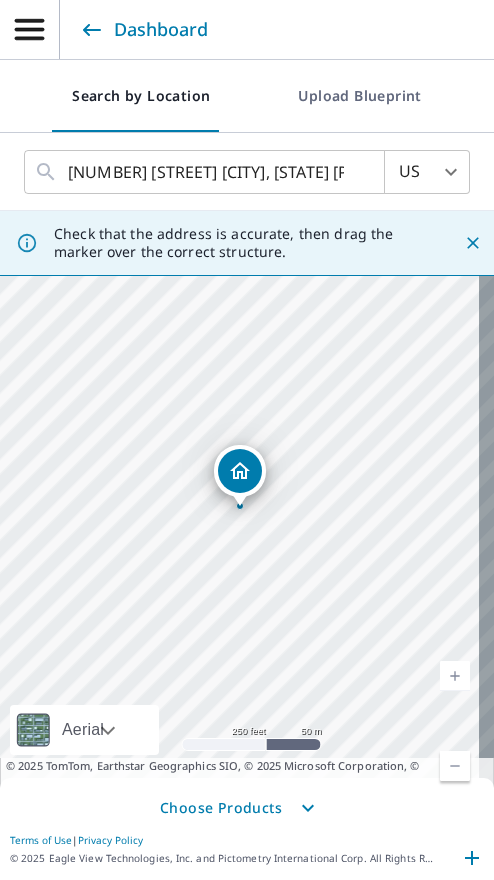 click at bounding box center [455, 676] 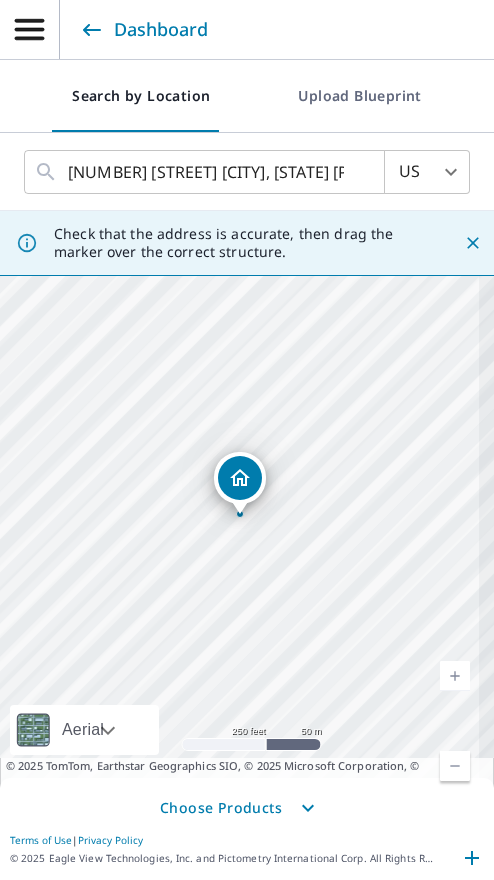 click at bounding box center [455, 676] 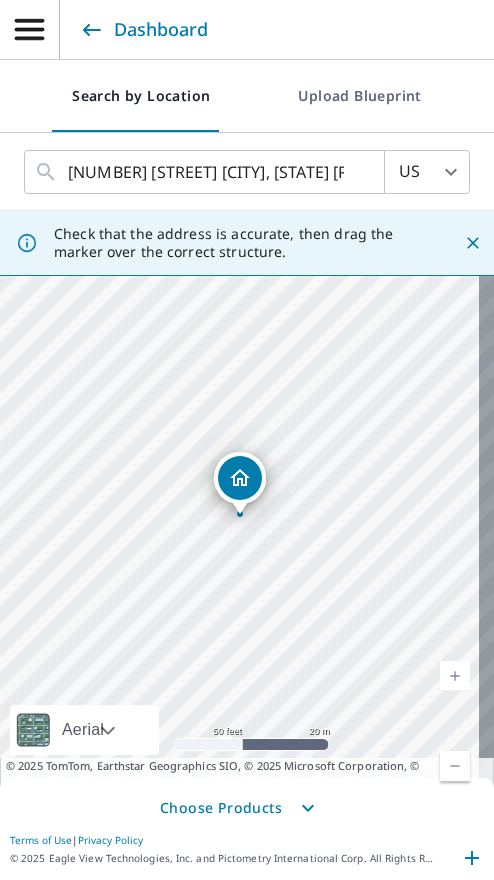 click on "Choose Products" at bounding box center (247, 808) 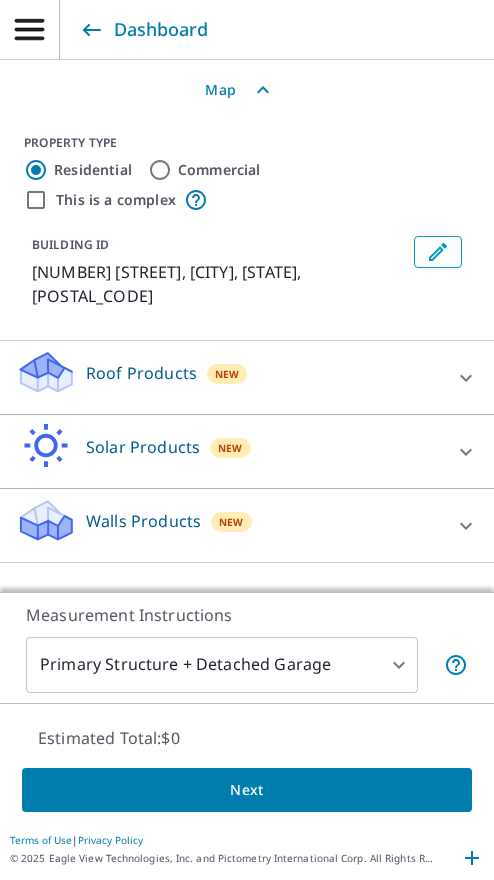 click on "Roof Products New" at bounding box center [229, 377] 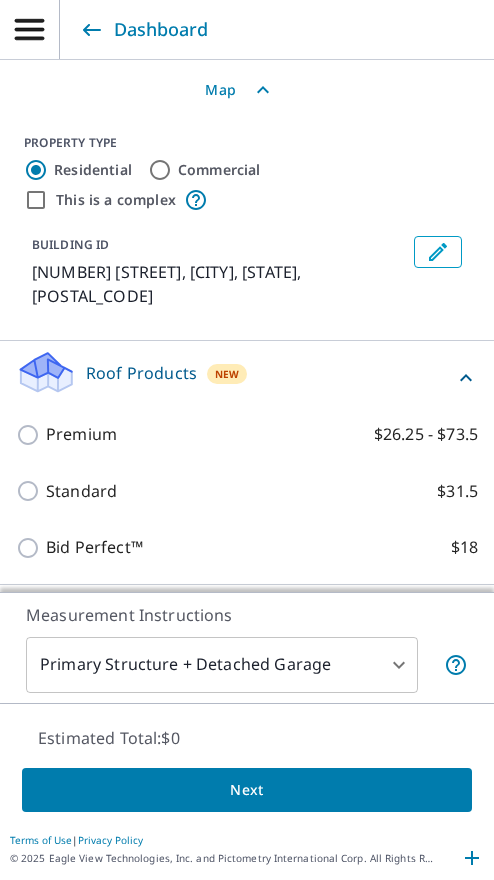 click on "Premium $26.25 - $73.5" at bounding box center (31, 435) 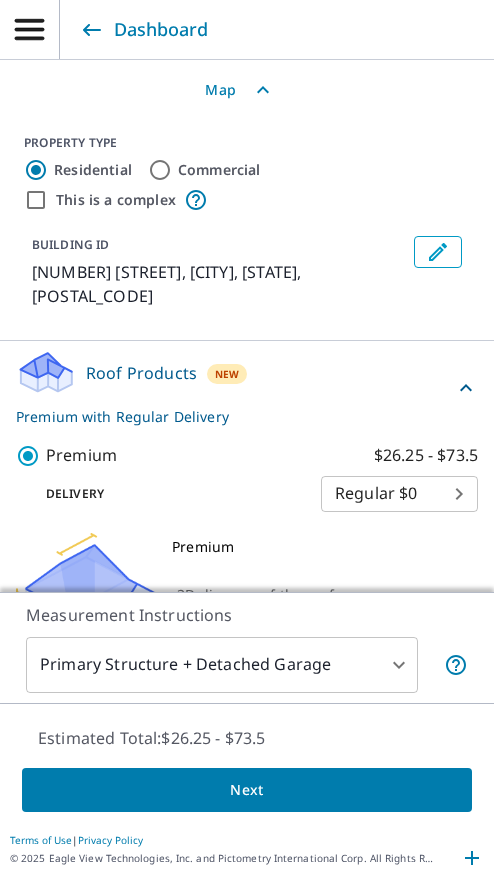 scroll, scrollTop: 442, scrollLeft: 0, axis: vertical 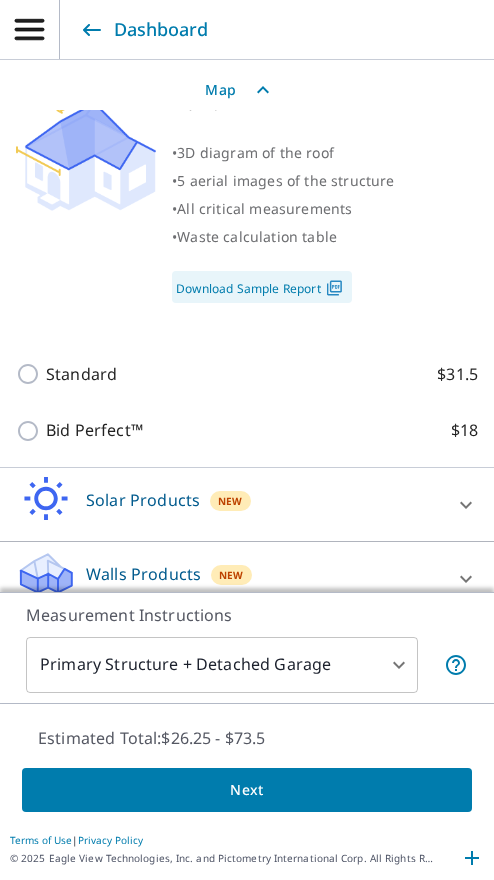 click on "Next" at bounding box center [247, 790] 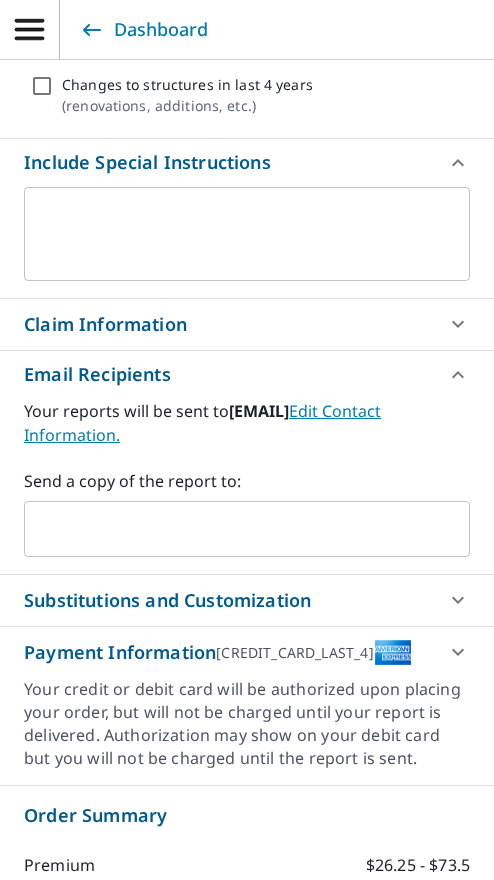 scroll, scrollTop: 602, scrollLeft: 0, axis: vertical 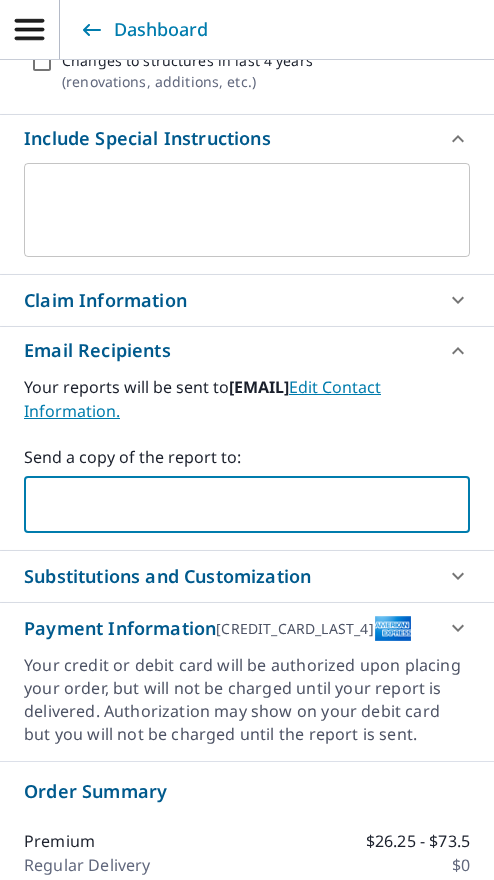 click at bounding box center [232, 505] 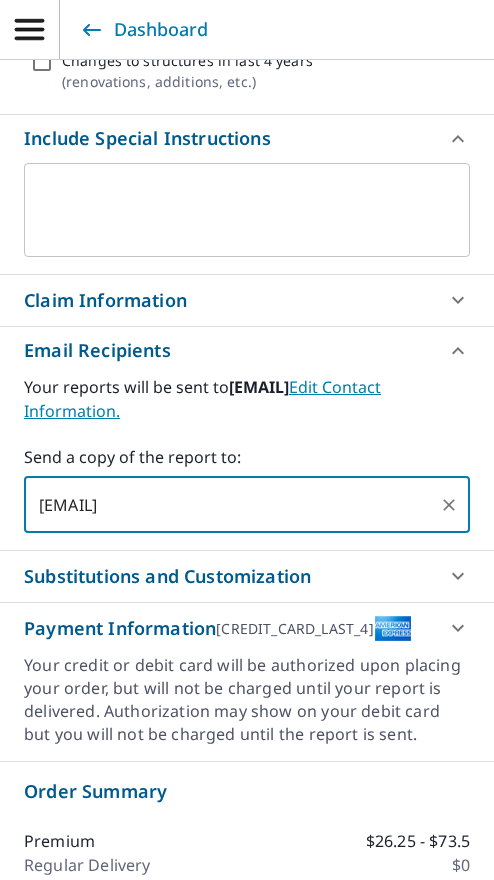 type on "[EMAIL]" 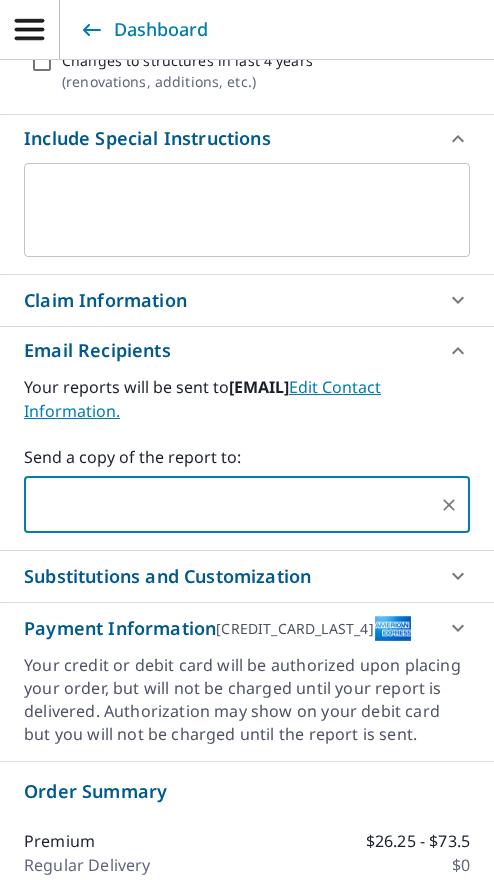 click on "Claim Information" at bounding box center [247, 300] 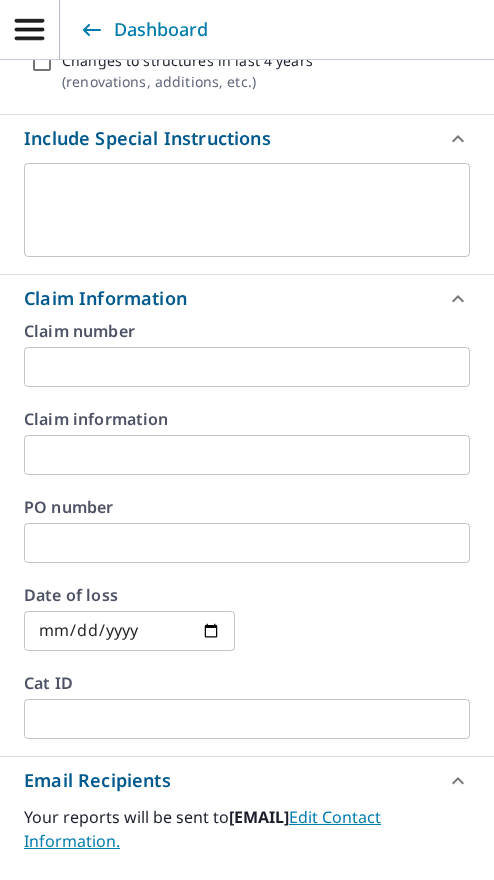 click at bounding box center (247, 367) 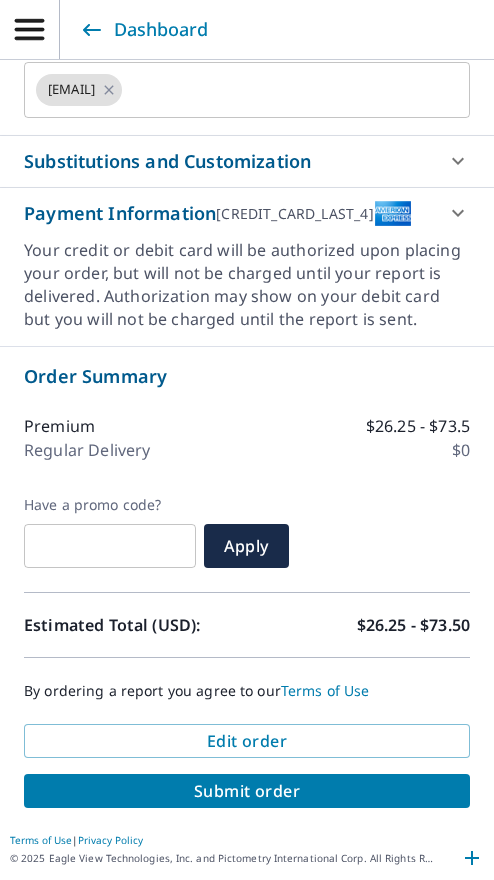 scroll, scrollTop: 1490, scrollLeft: 0, axis: vertical 